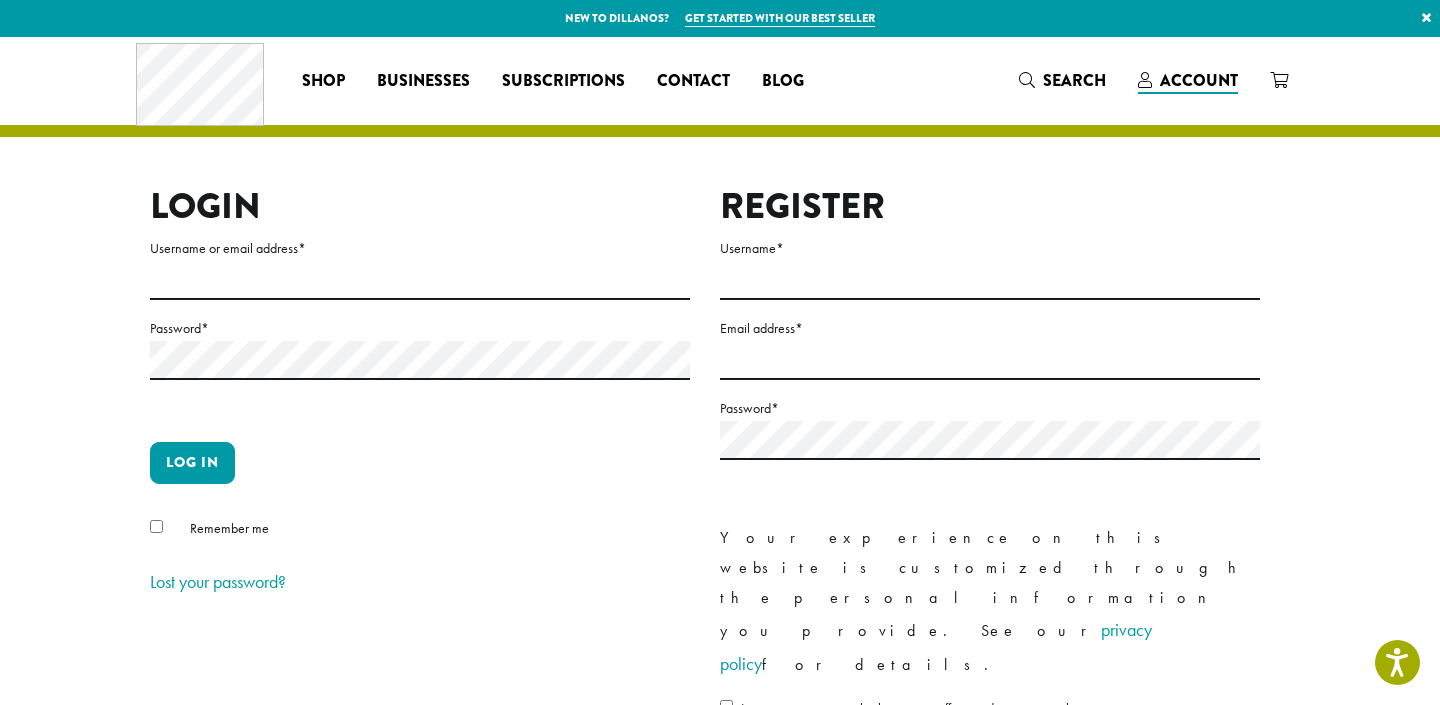 scroll, scrollTop: 0, scrollLeft: 0, axis: both 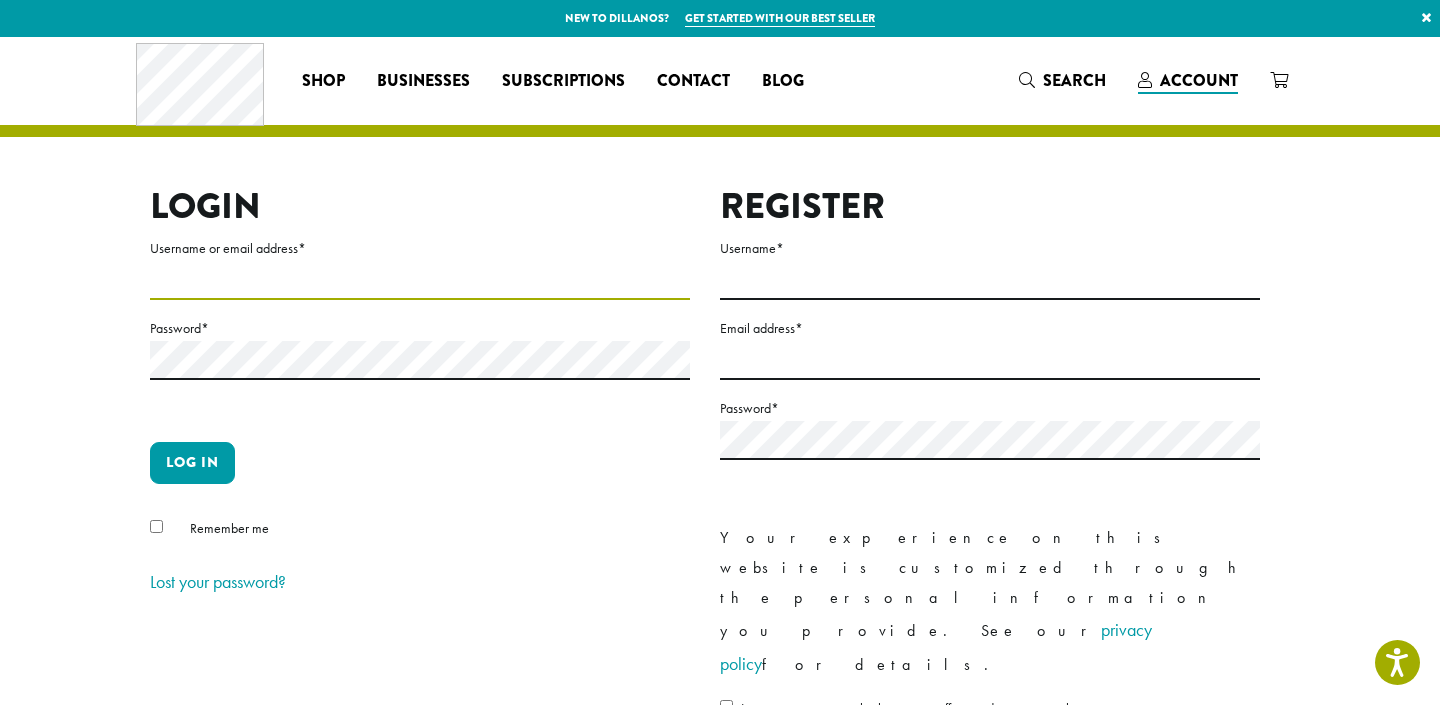 type on "**********" 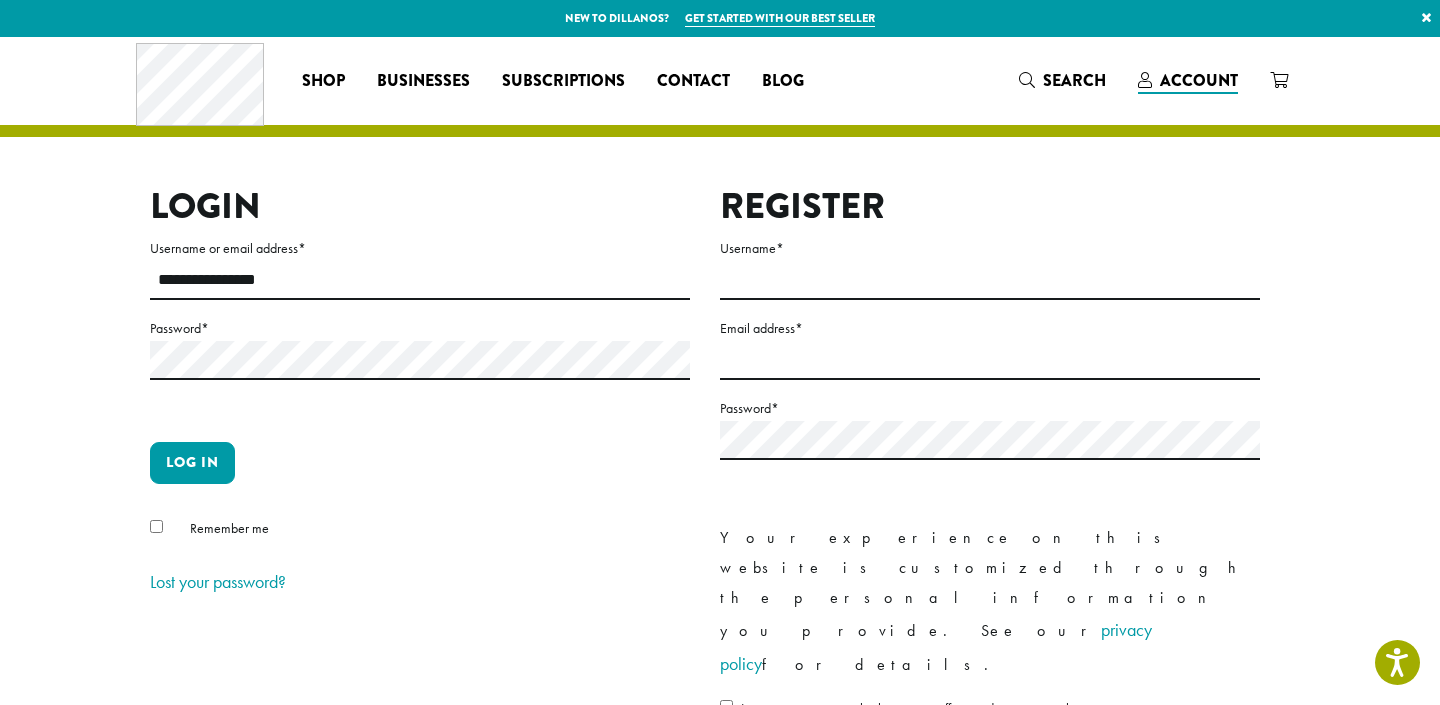 click at bounding box center (150, 316) 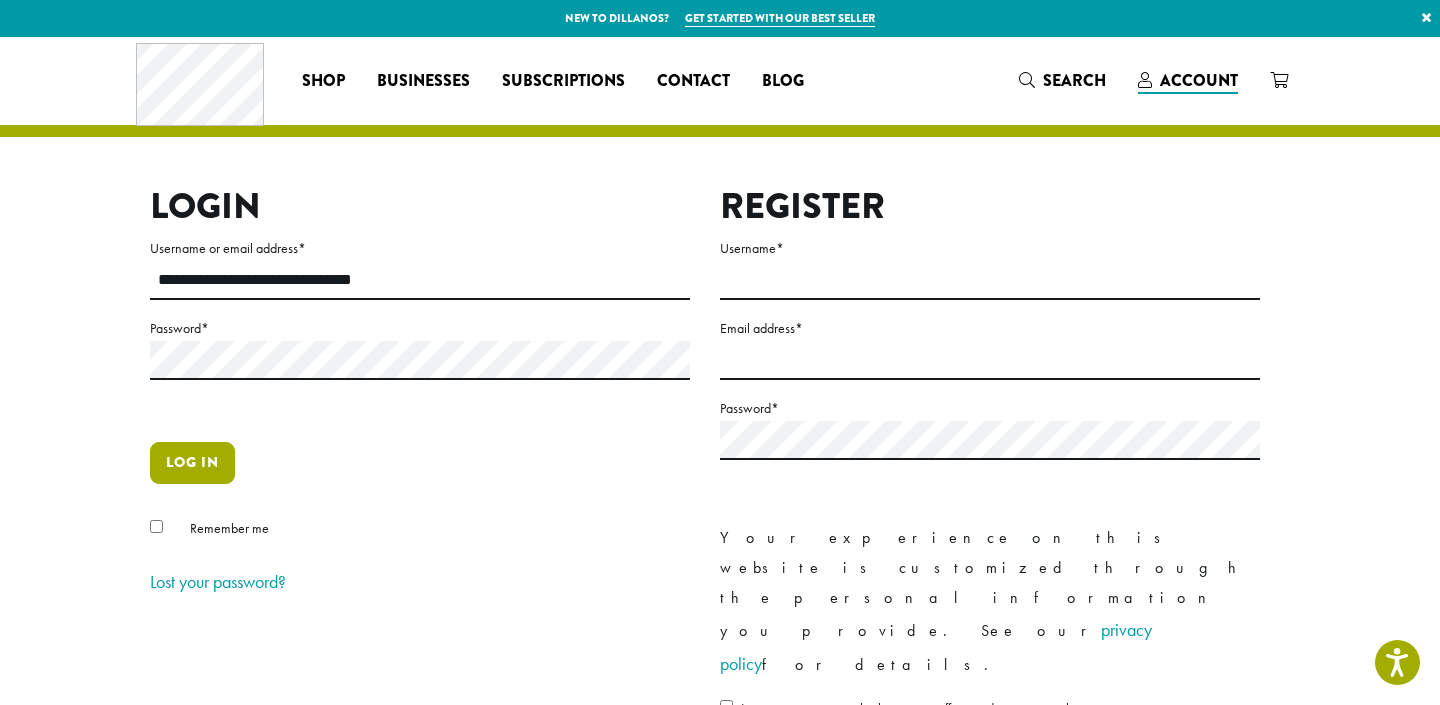 click on "Log in" at bounding box center [192, 463] 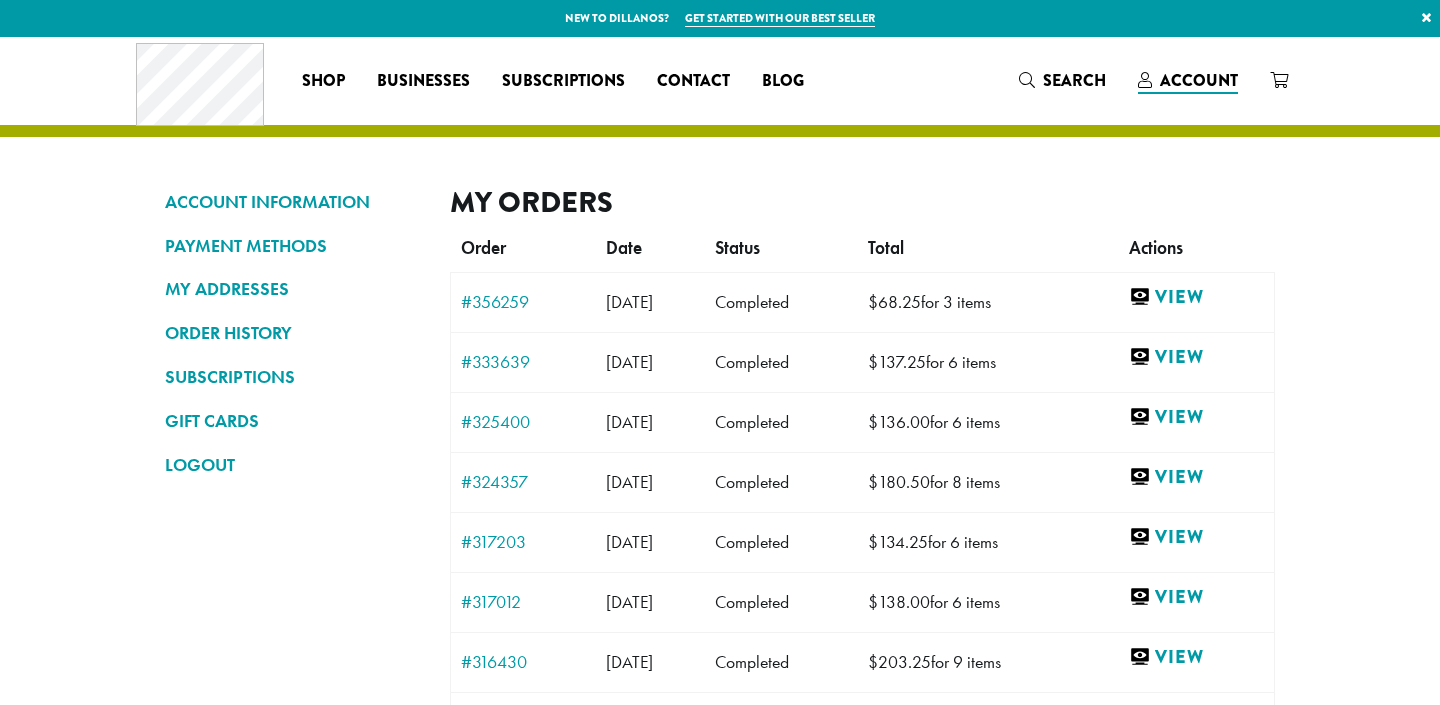 scroll, scrollTop: 0, scrollLeft: 0, axis: both 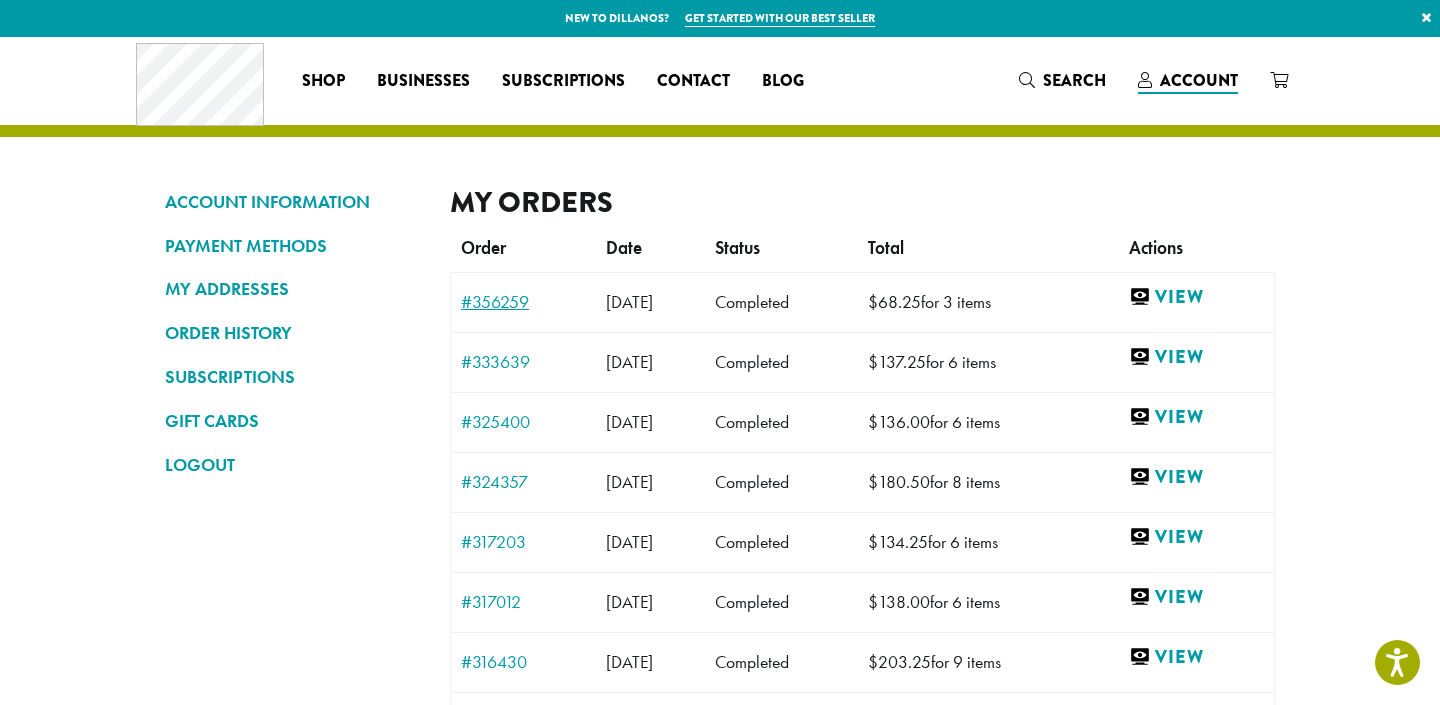 click on "#356259" at bounding box center (523, 302) 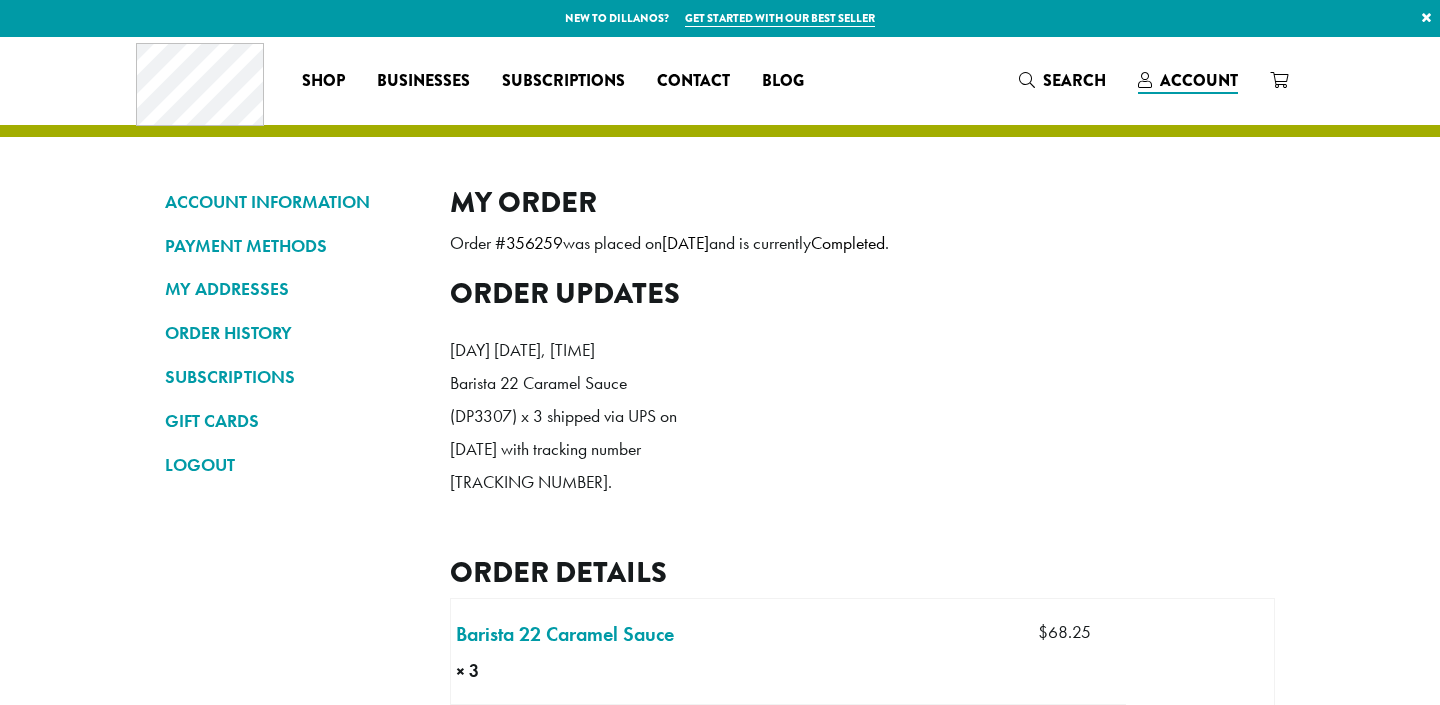 scroll, scrollTop: 0, scrollLeft: 0, axis: both 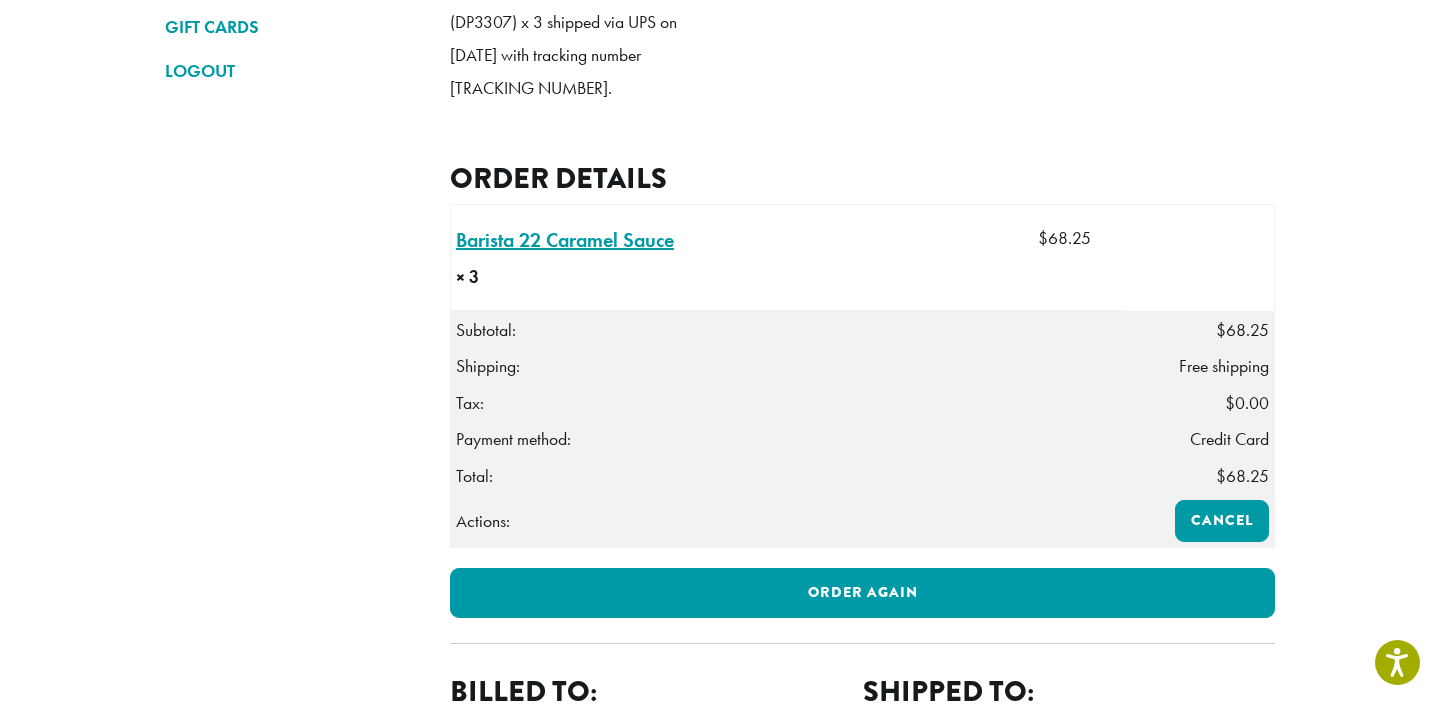 click on "Barista 22 Caramel Sauce  × 3" at bounding box center (565, 240) 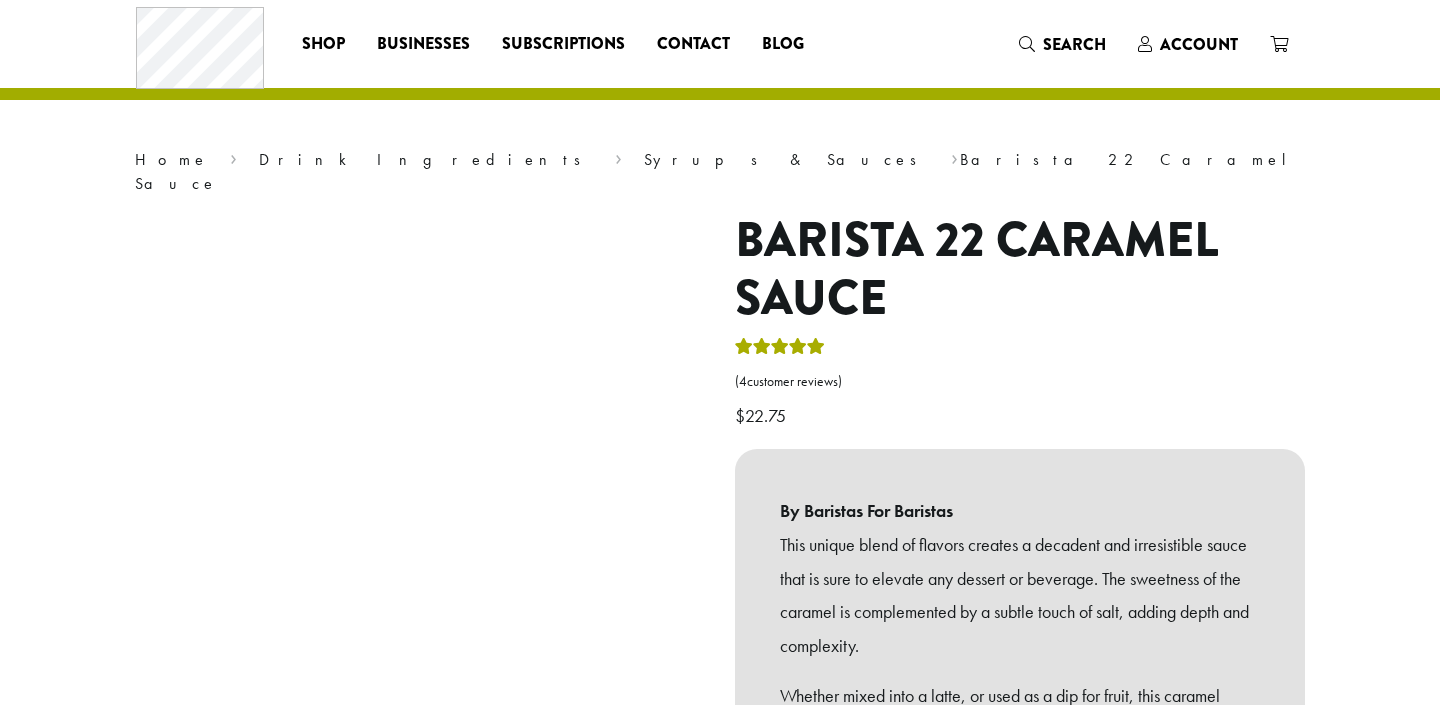 scroll, scrollTop: 0, scrollLeft: 0, axis: both 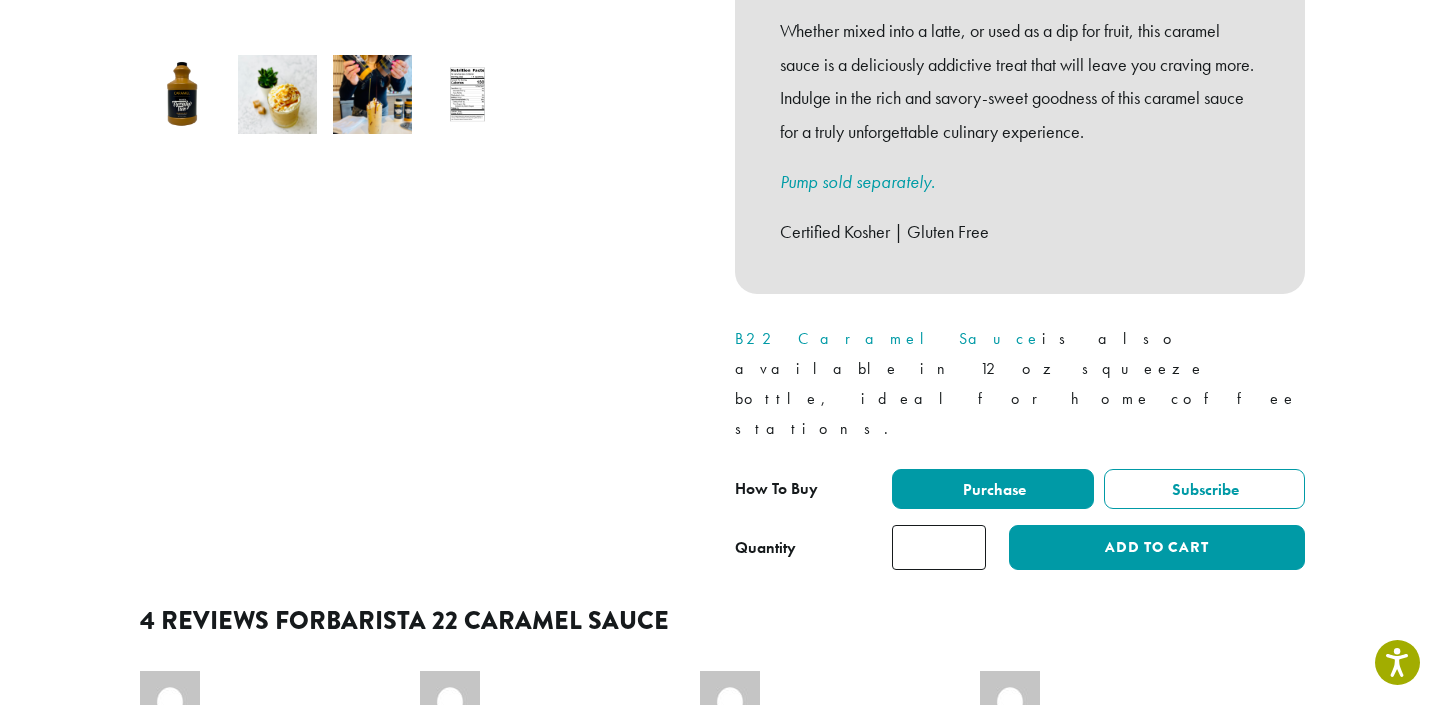click on "*" at bounding box center [939, 547] 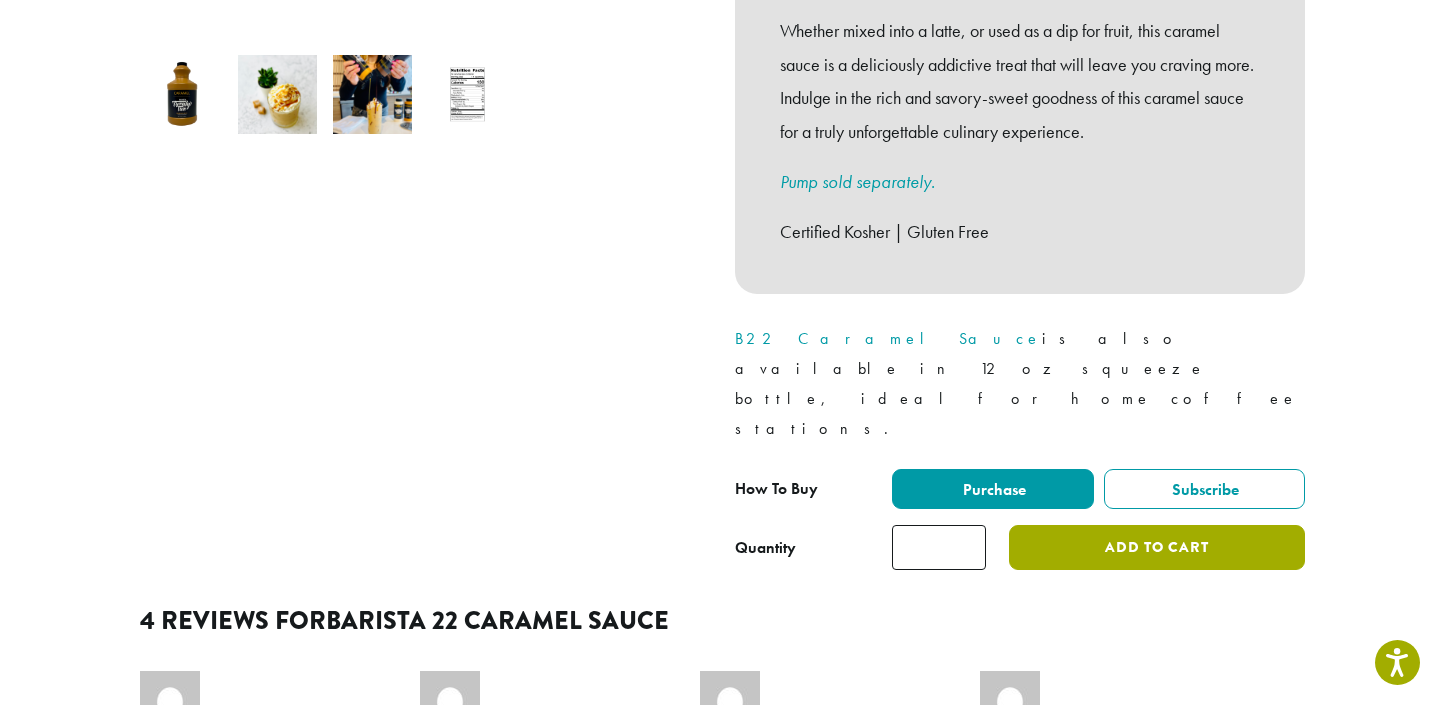 click on "Add to cart" at bounding box center [1157, 547] 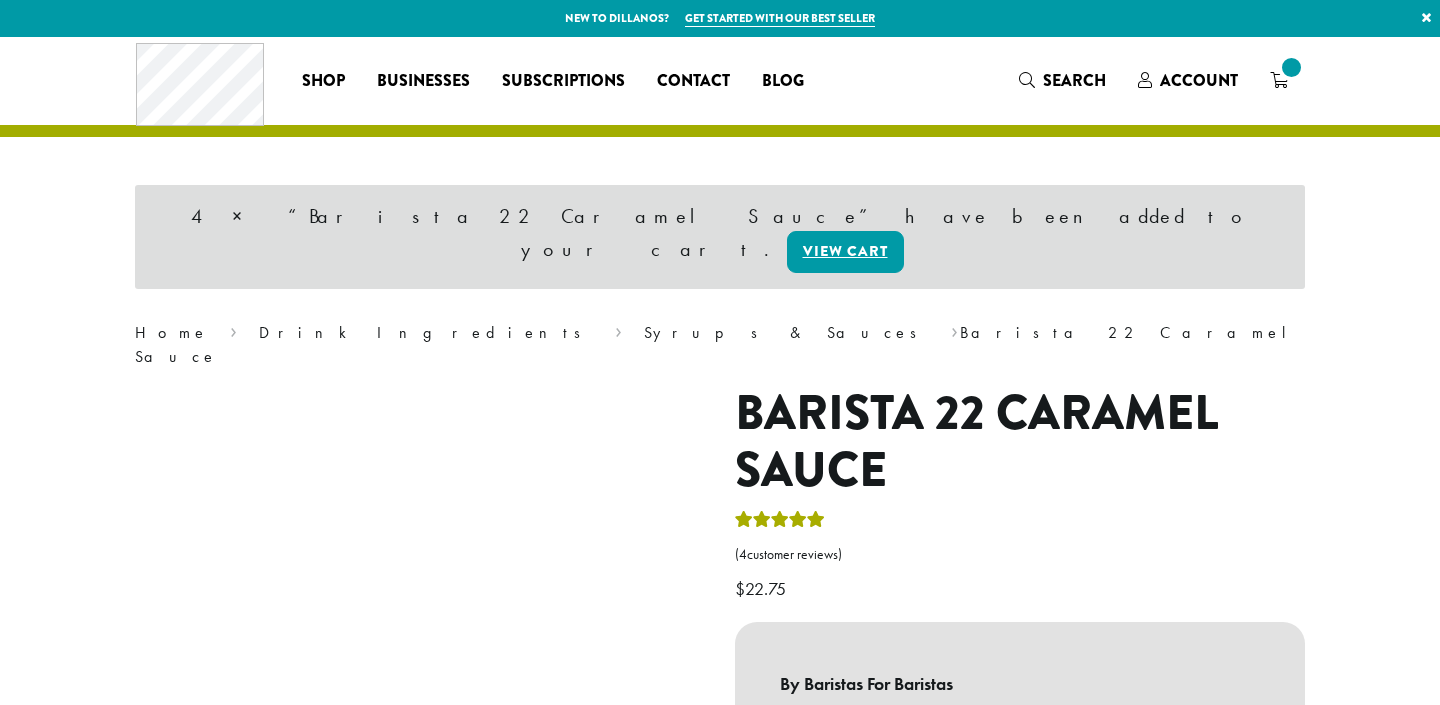 scroll, scrollTop: 0, scrollLeft: 0, axis: both 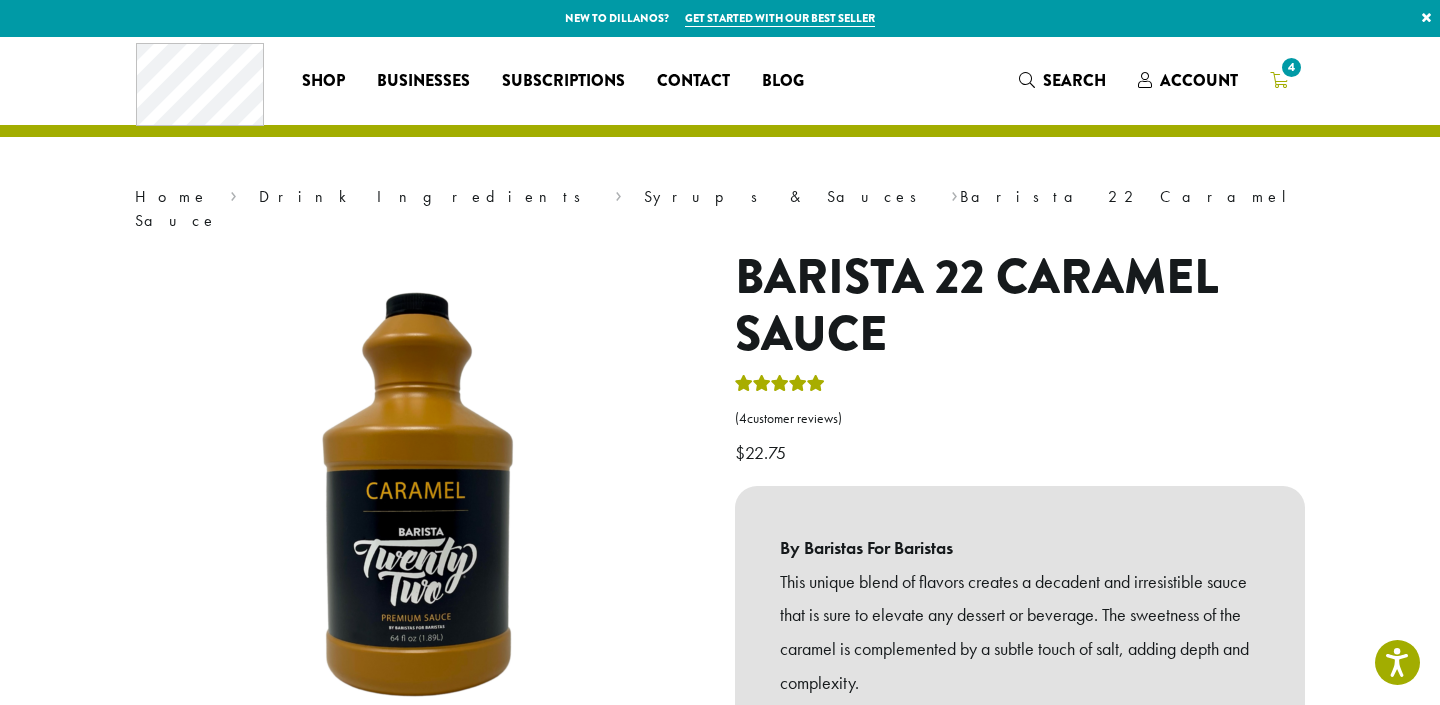 click on "4" at bounding box center [1279, 80] 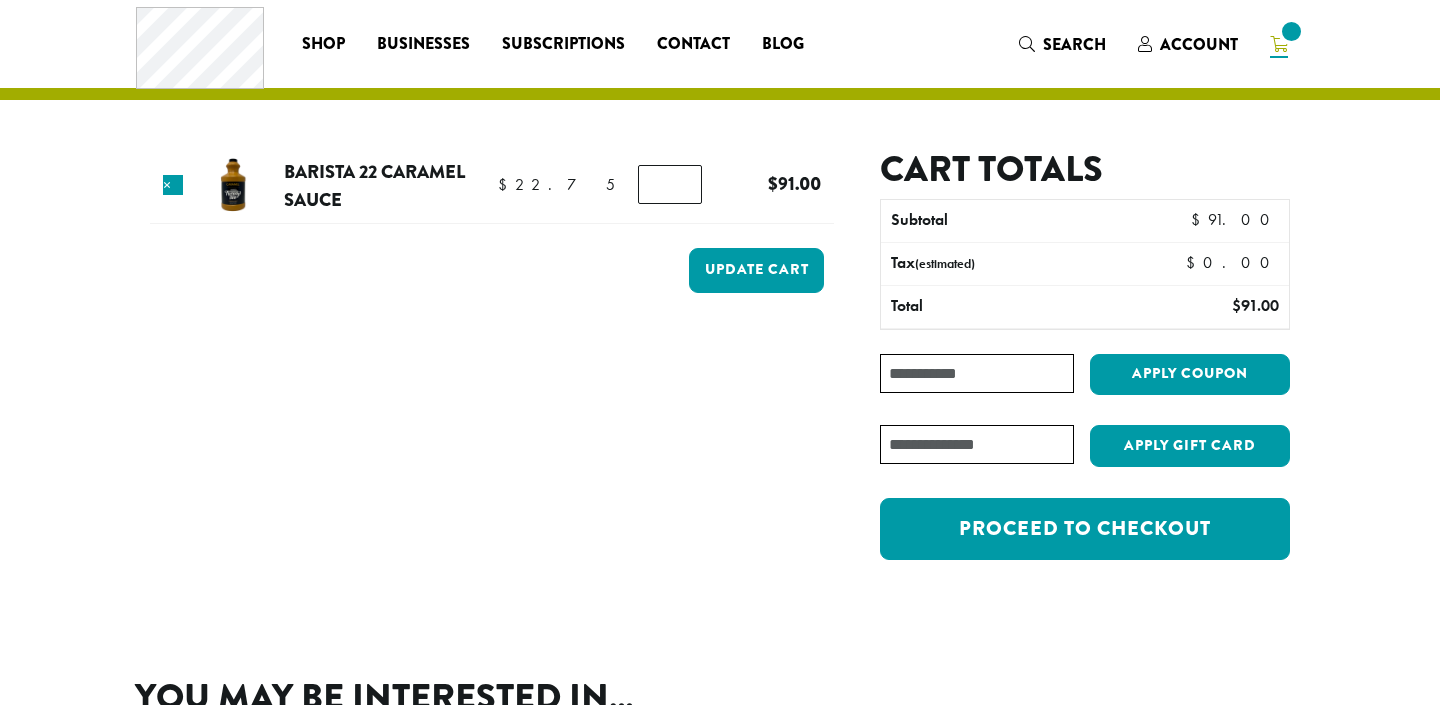 scroll, scrollTop: 0, scrollLeft: 0, axis: both 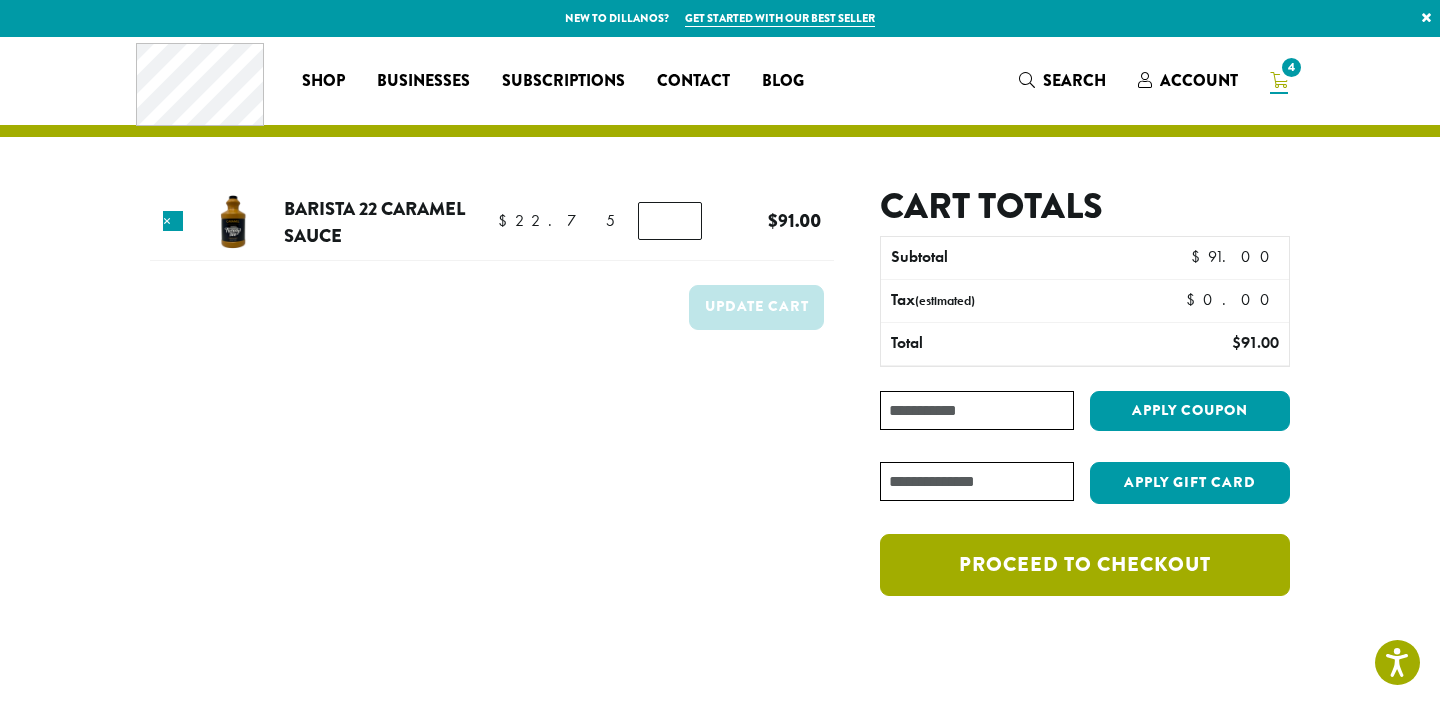 click on "Proceed to checkout" at bounding box center (1085, 565) 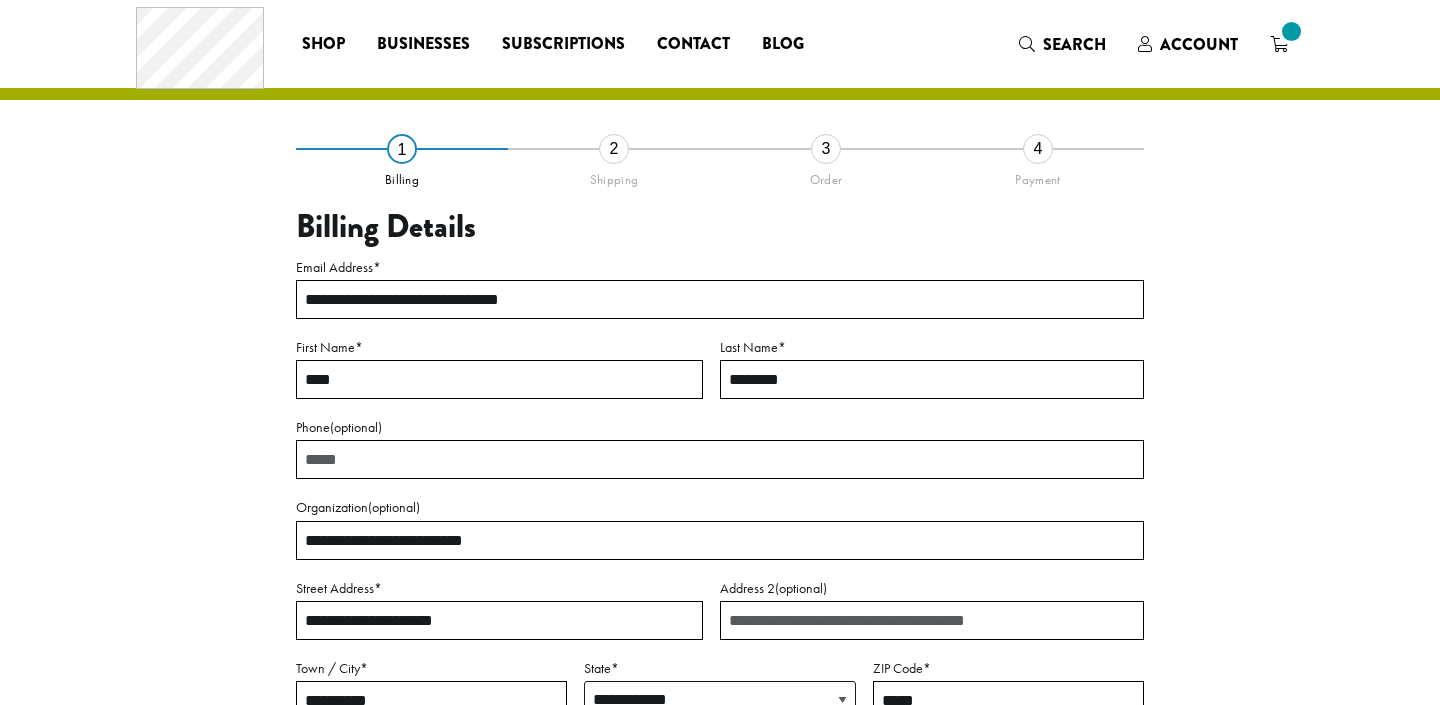scroll, scrollTop: 0, scrollLeft: 0, axis: both 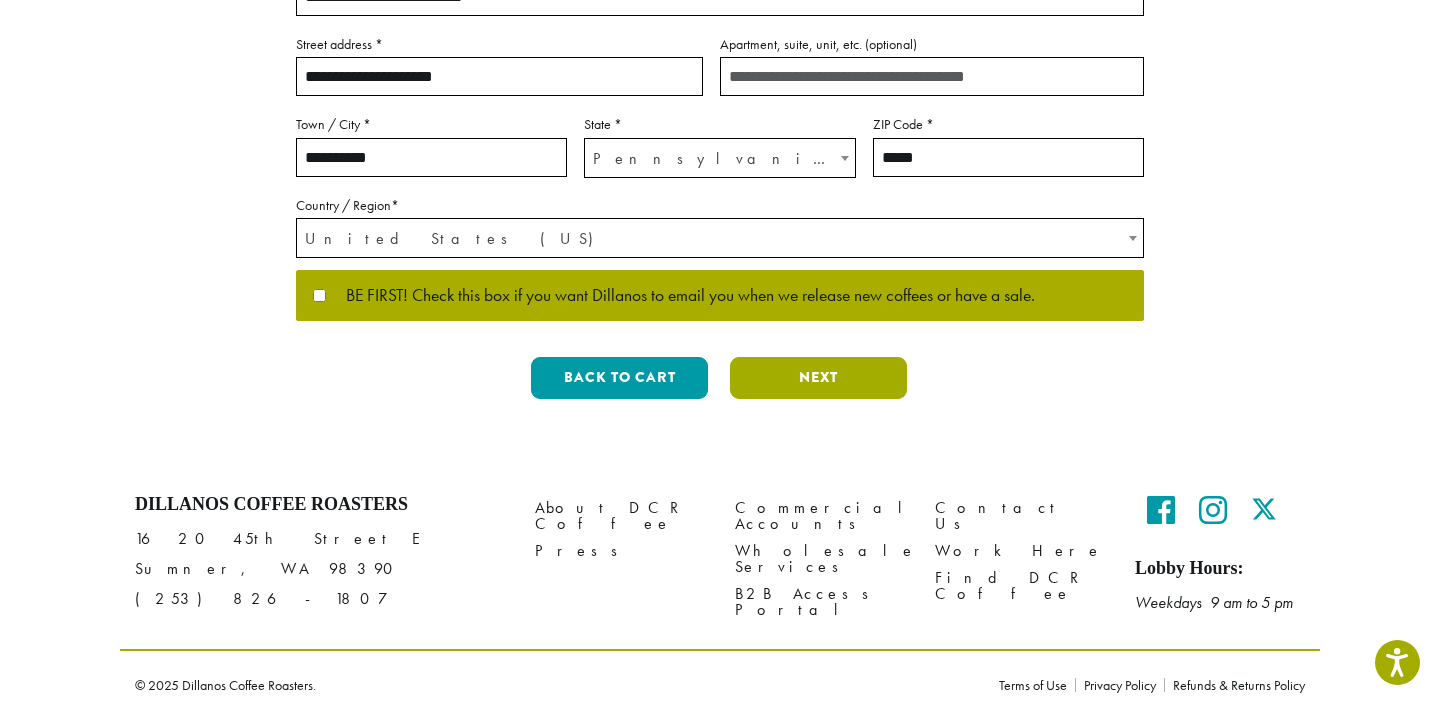 click on "Next" at bounding box center [818, 378] 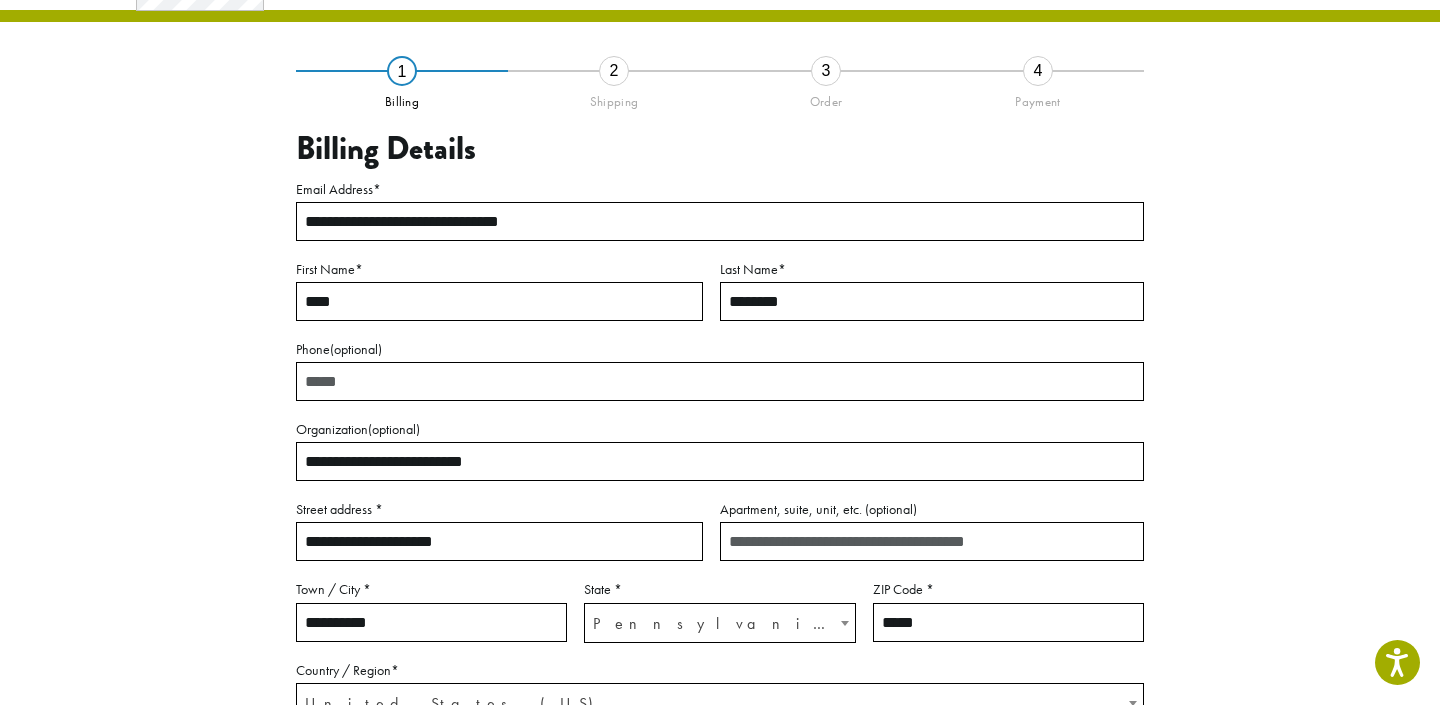 scroll, scrollTop: 114, scrollLeft: 0, axis: vertical 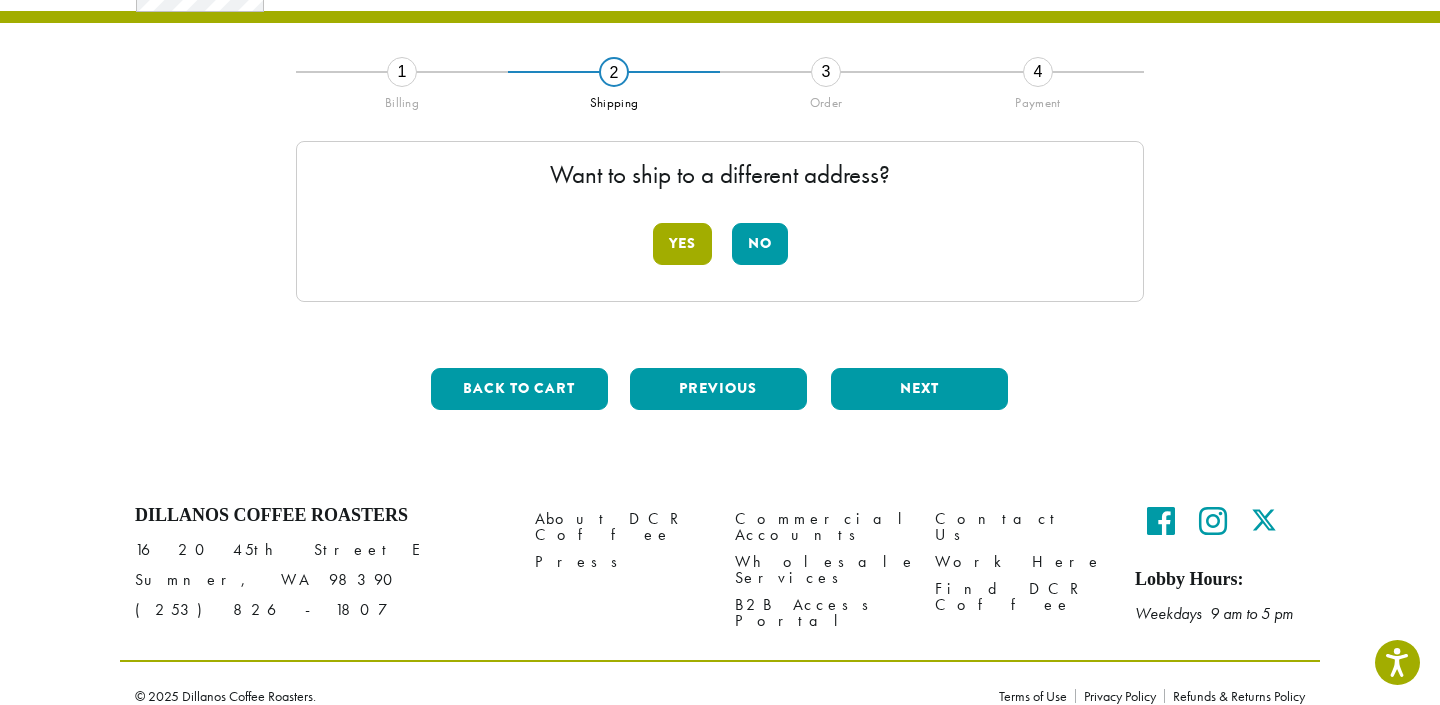 click on "Yes" at bounding box center [682, 244] 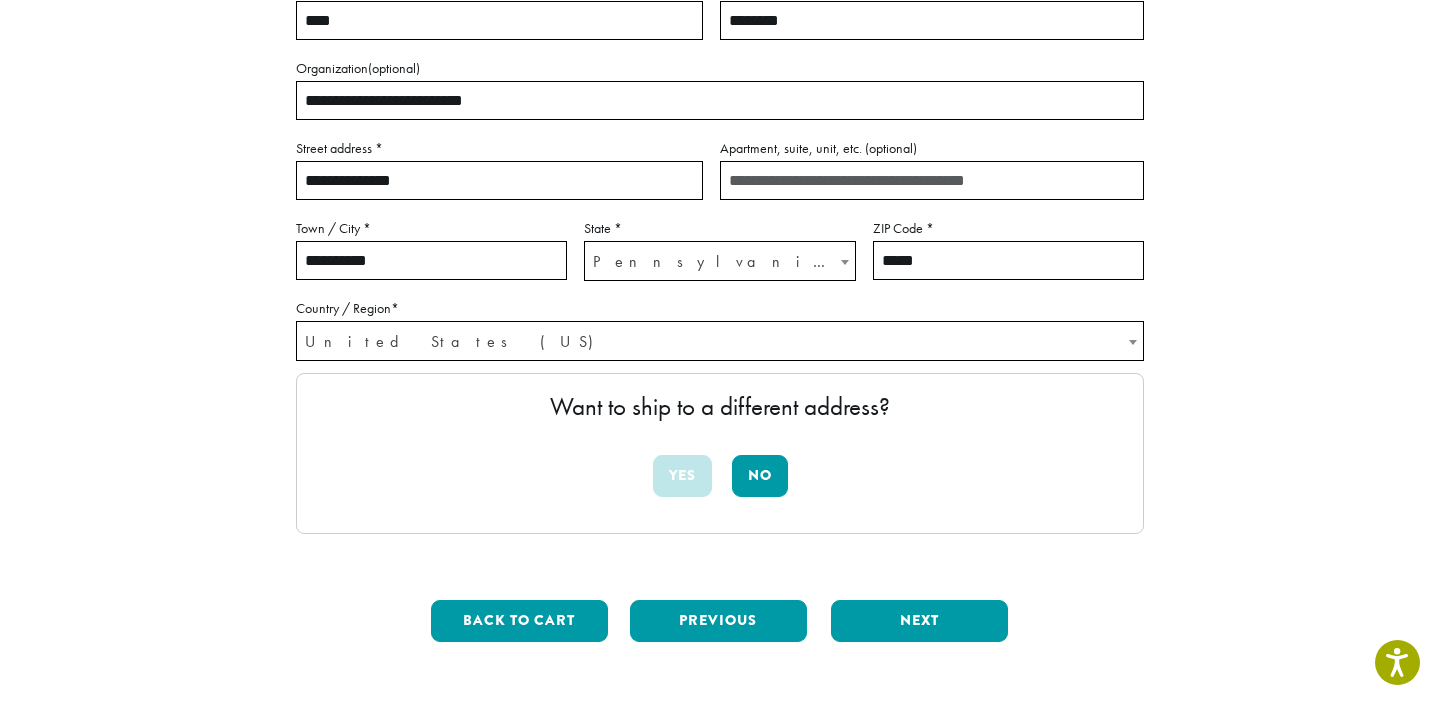 scroll, scrollTop: 327, scrollLeft: 0, axis: vertical 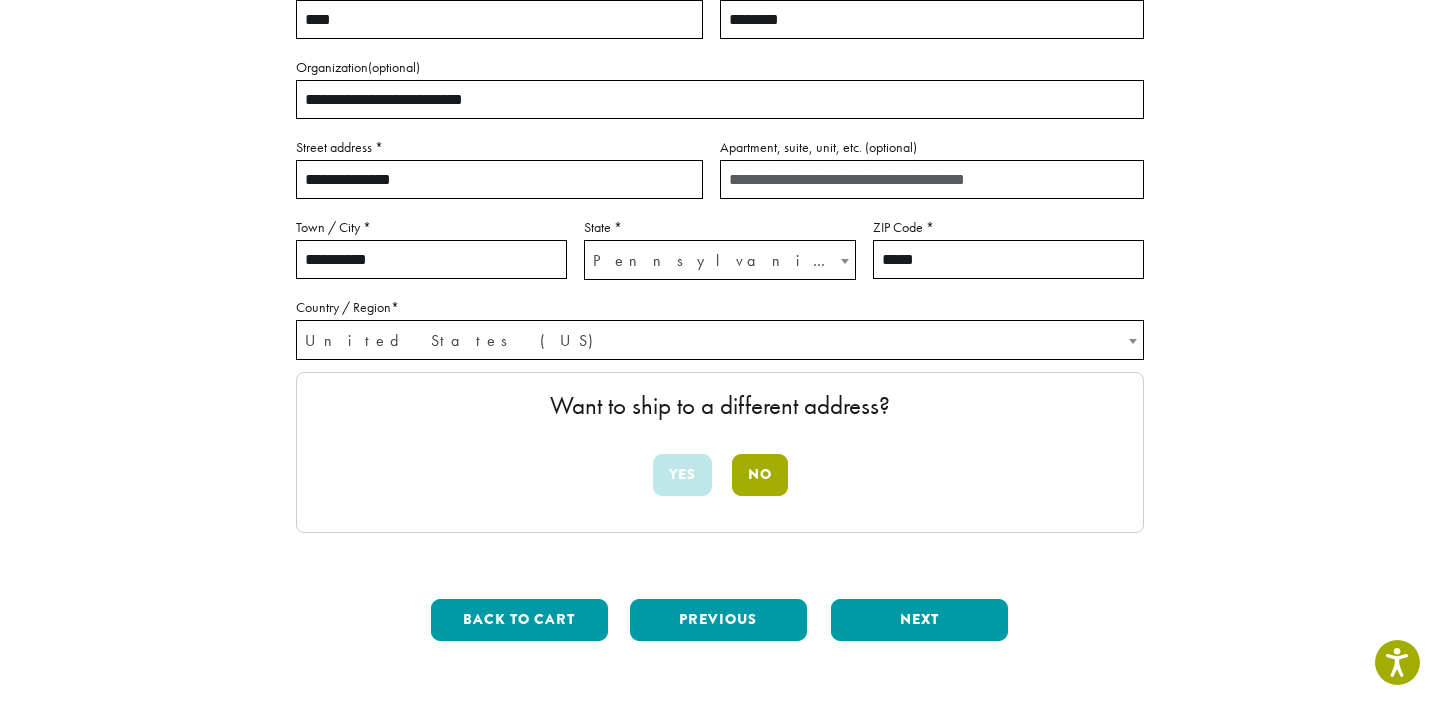 click on "No" at bounding box center [760, 475] 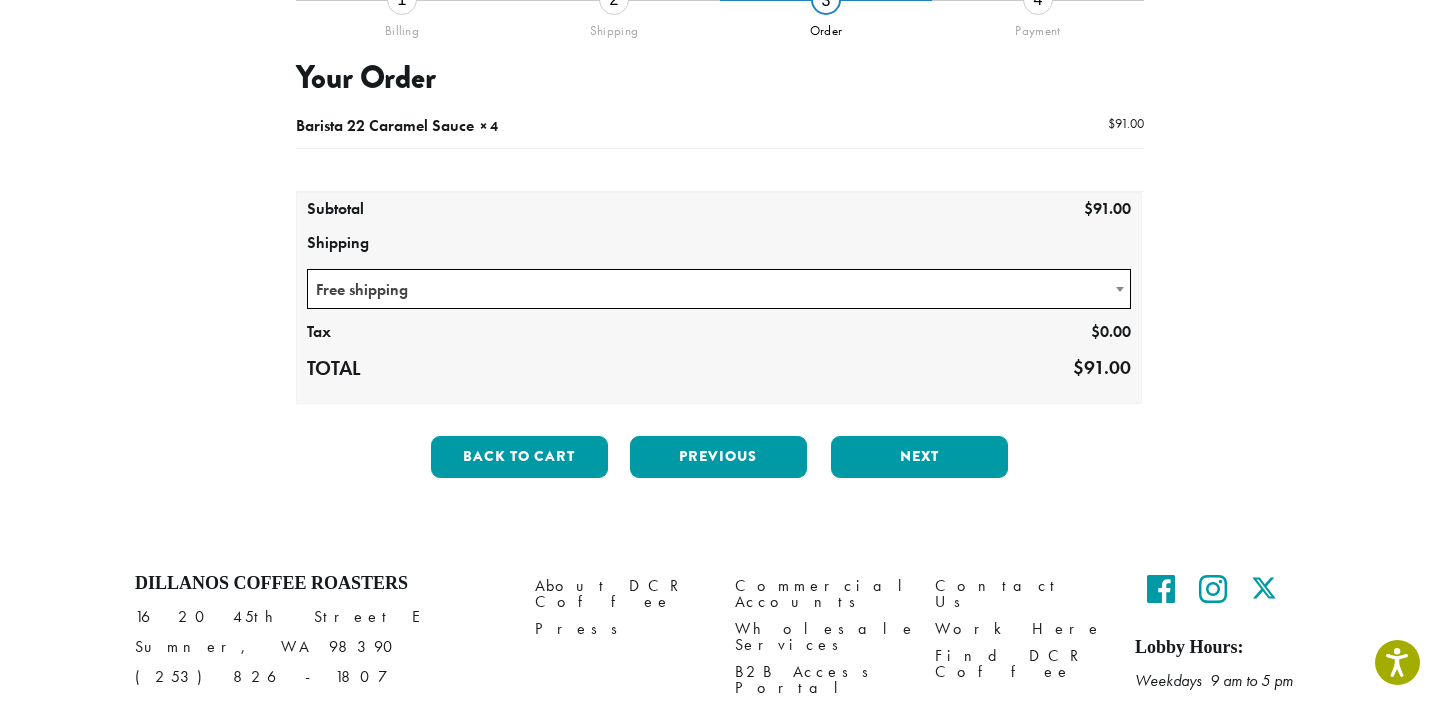 scroll, scrollTop: 188, scrollLeft: 0, axis: vertical 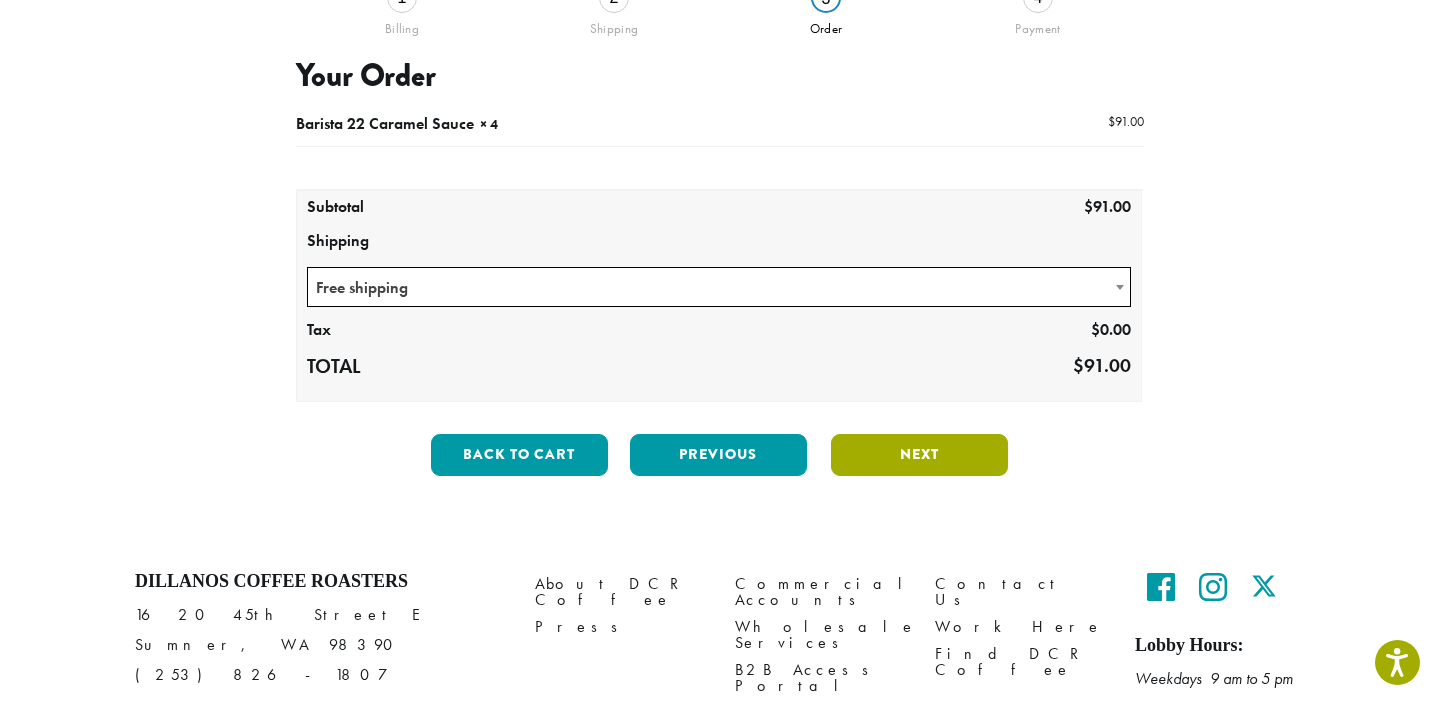 click on "Next" at bounding box center [919, 455] 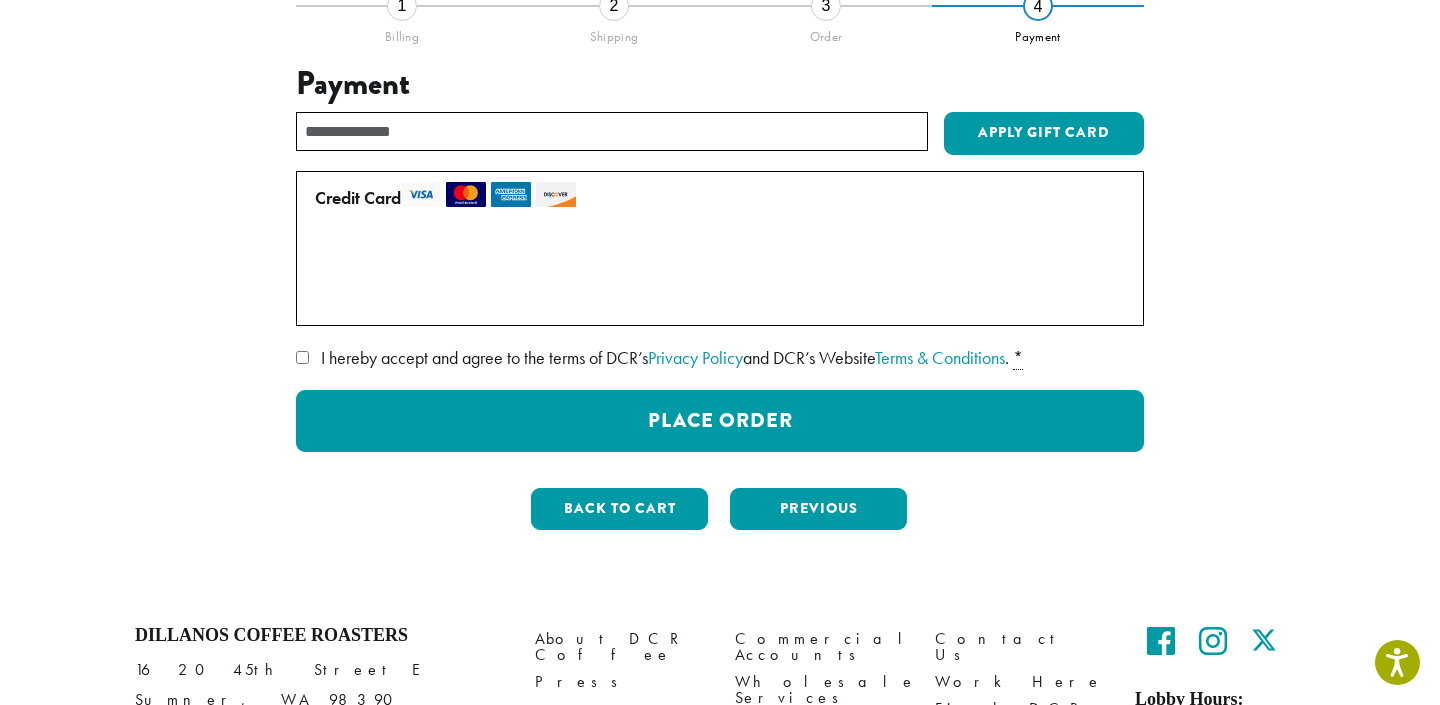scroll, scrollTop: 184, scrollLeft: 0, axis: vertical 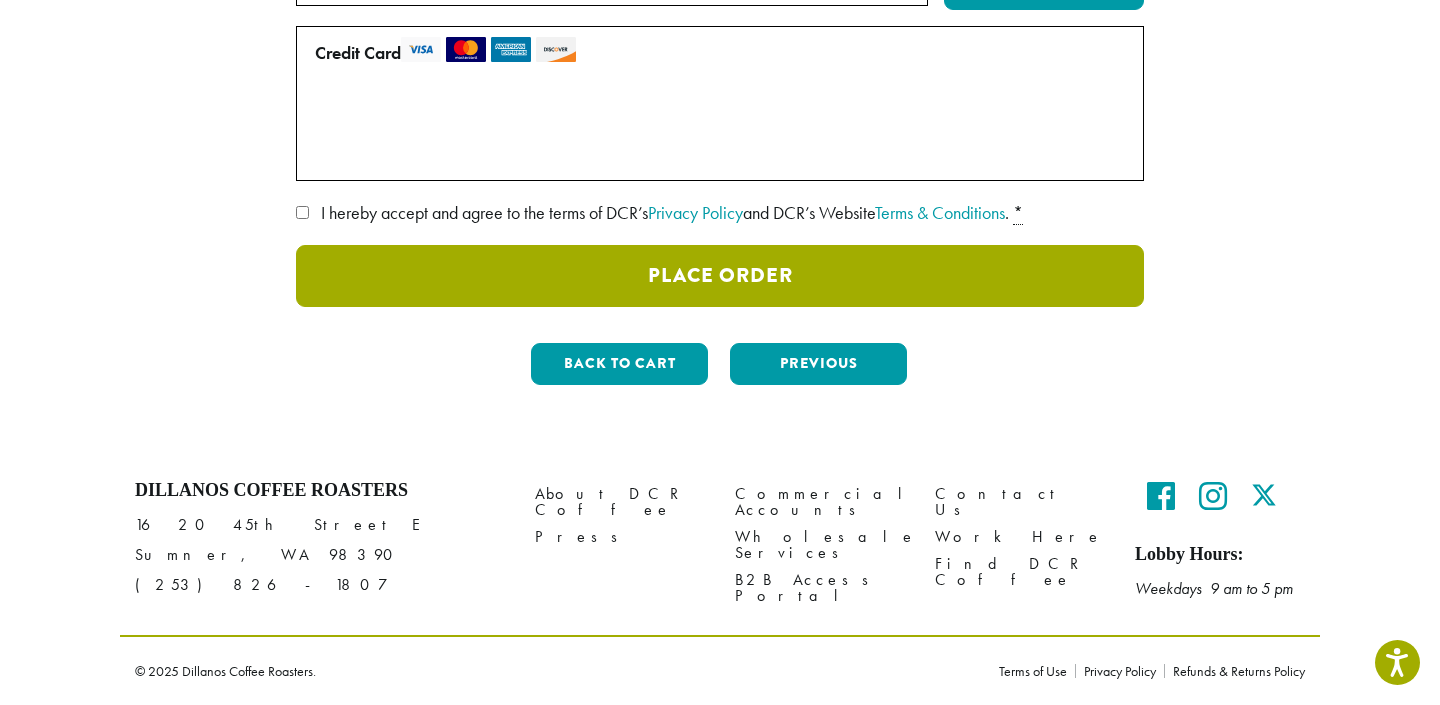 click on "Place Order" at bounding box center (720, 276) 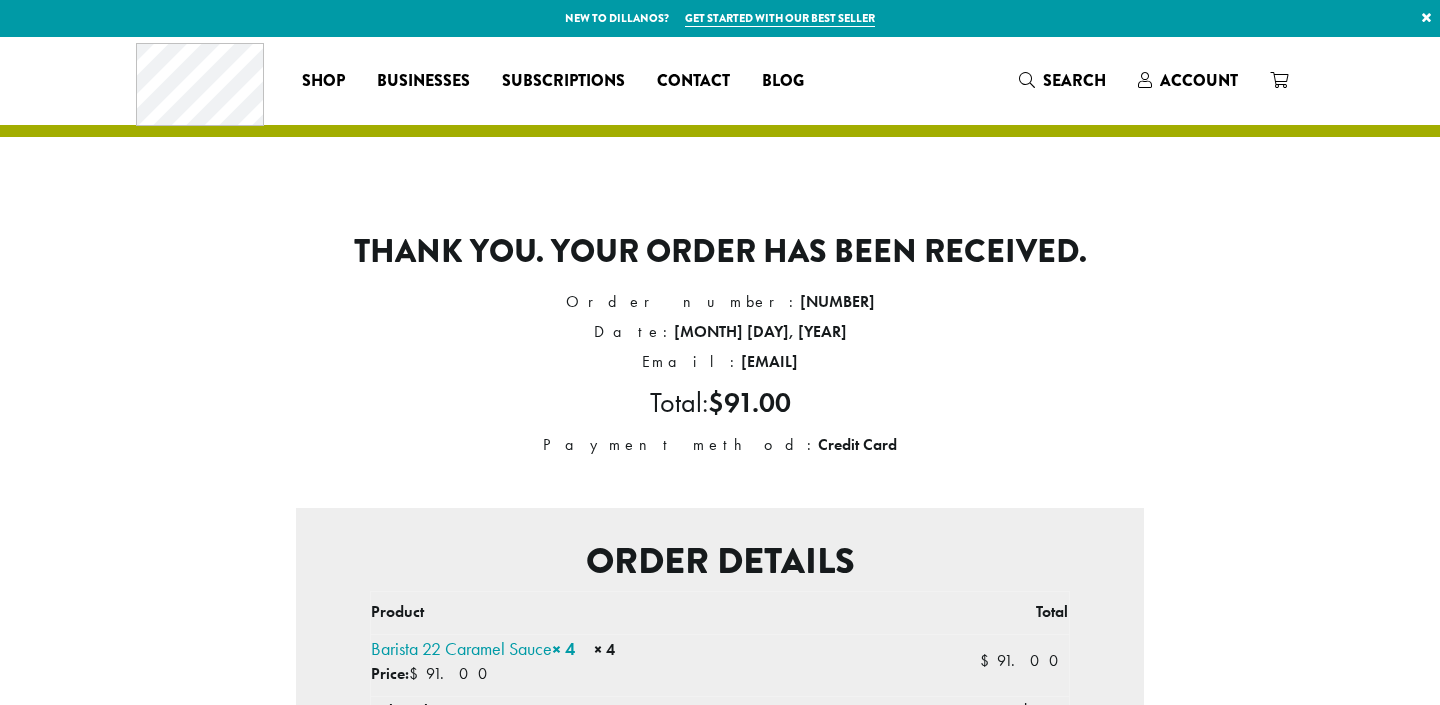 scroll, scrollTop: 0, scrollLeft: 0, axis: both 